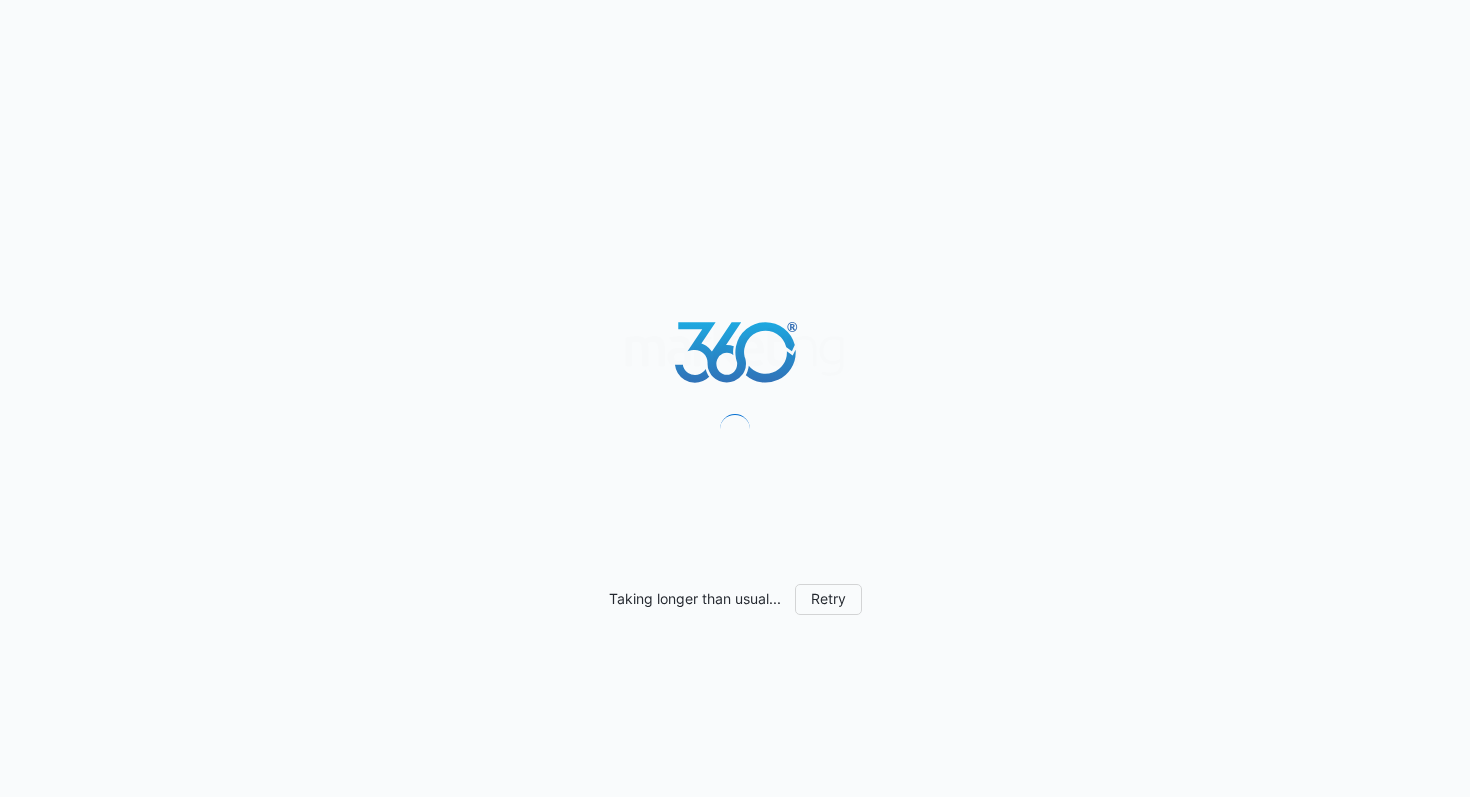 scroll, scrollTop: 0, scrollLeft: 0, axis: both 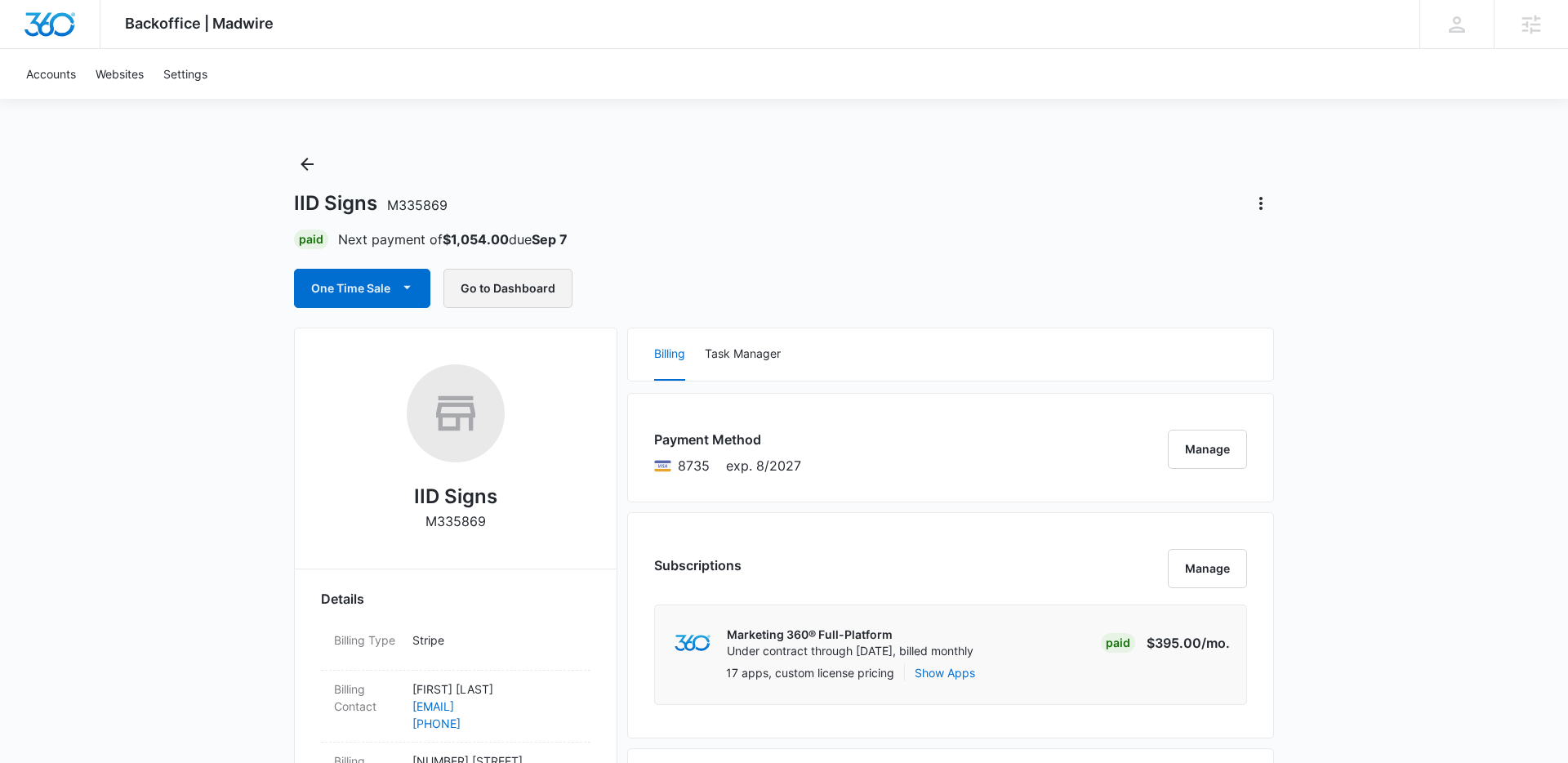 click on "Go to Dashboard" at bounding box center [508, 288] 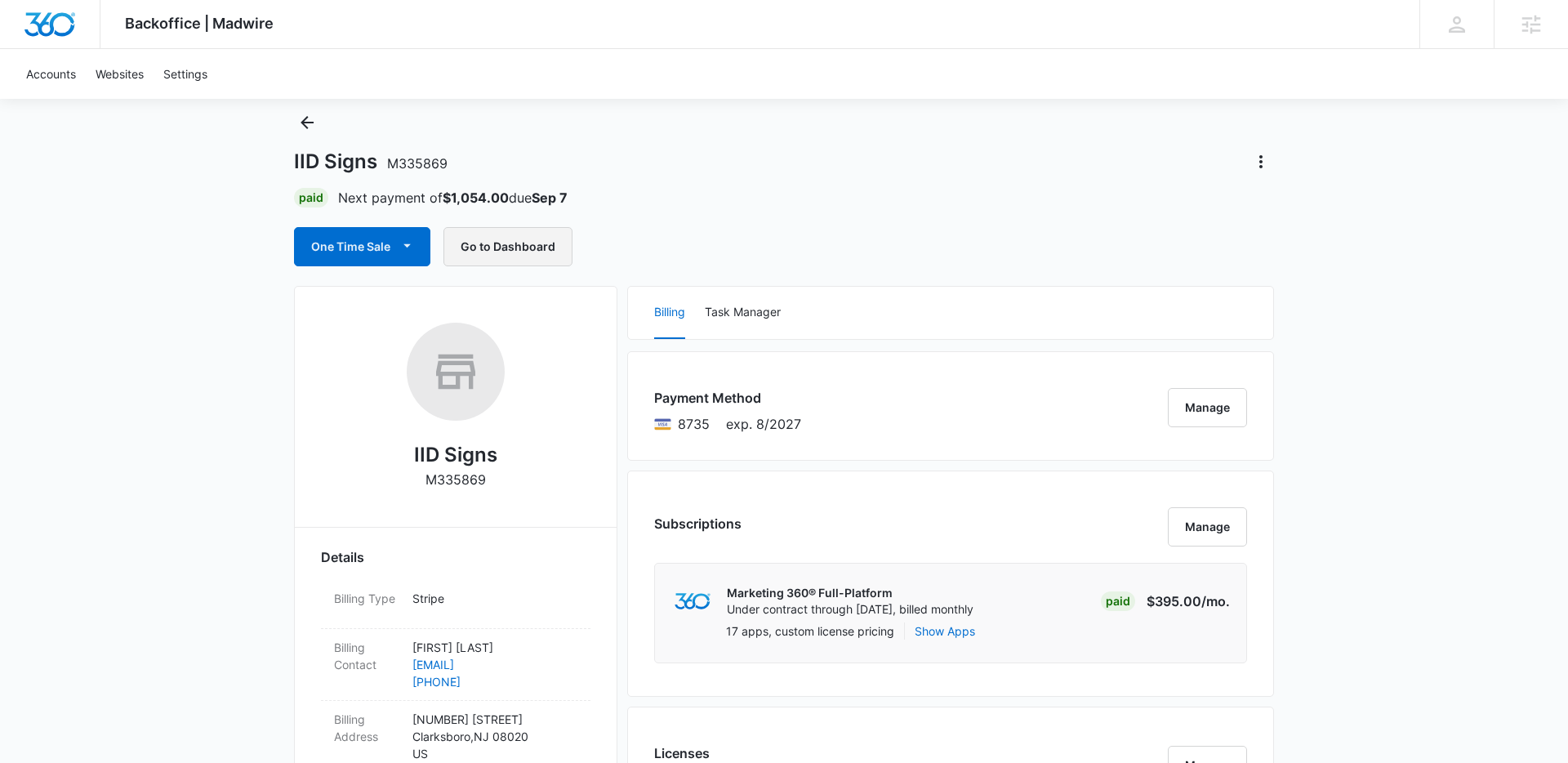 scroll, scrollTop: 38, scrollLeft: 0, axis: vertical 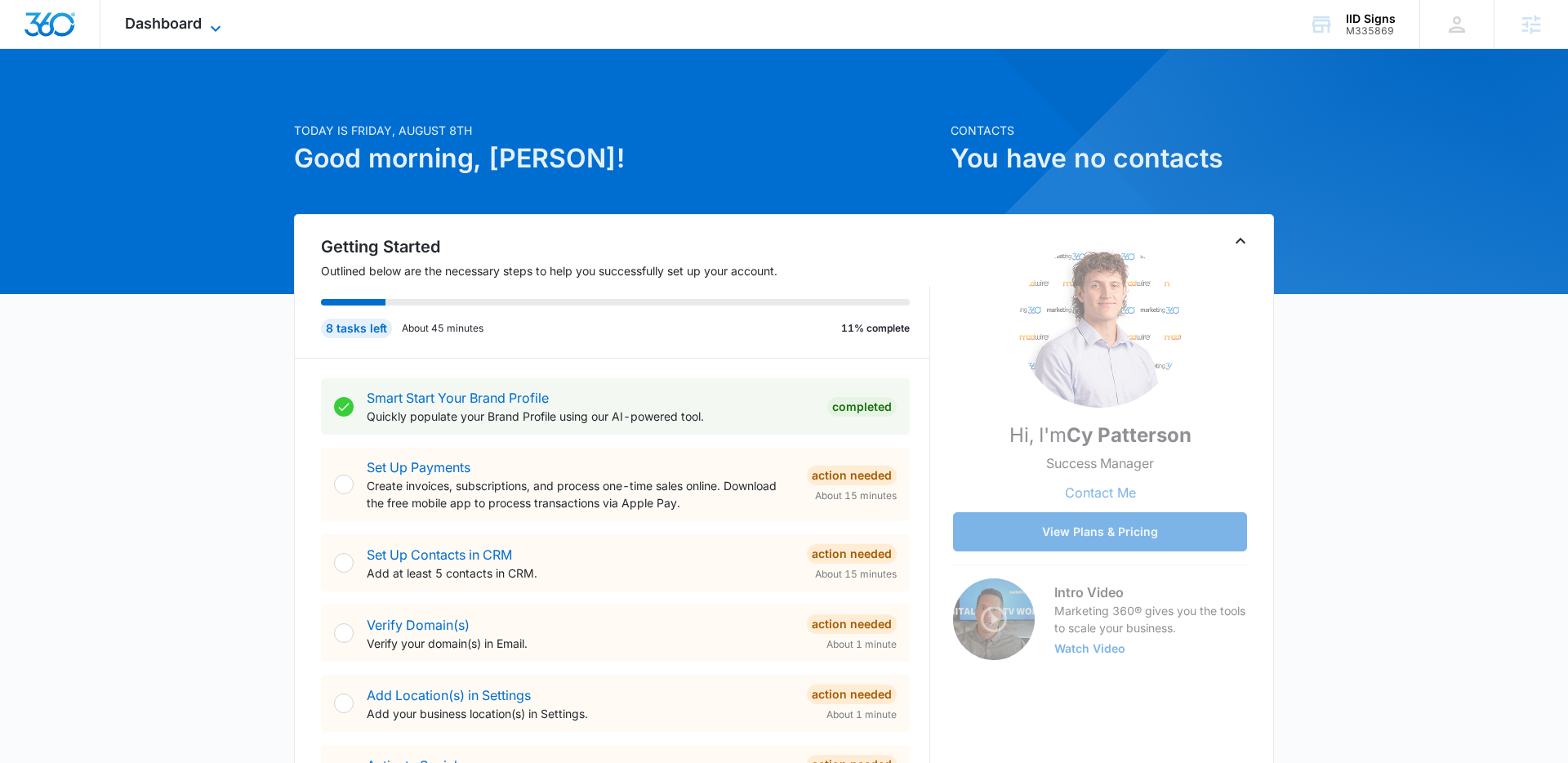 click on "Dashboard" at bounding box center [163, 23] 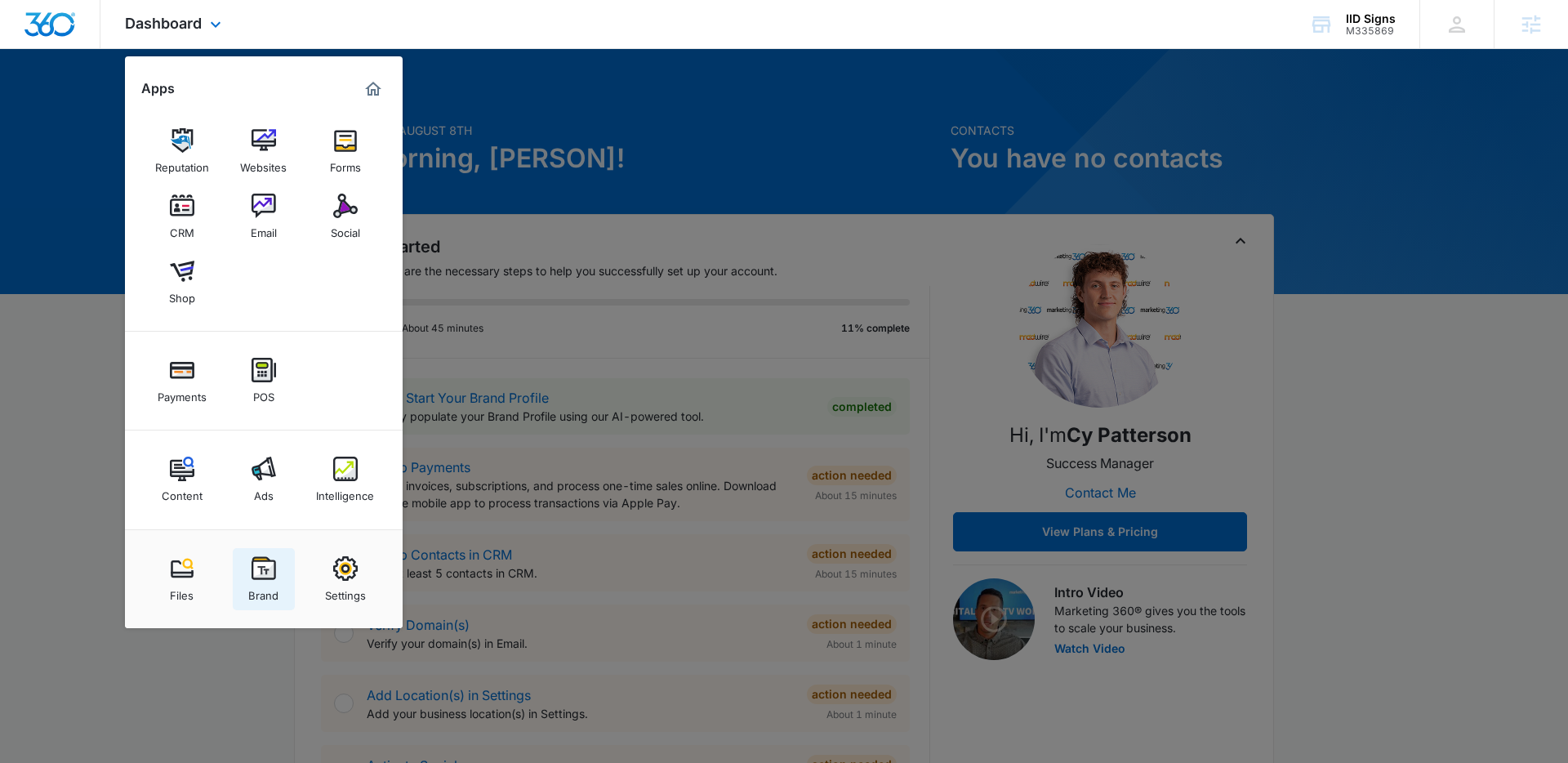 click on "Brand" at bounding box center [264, 579] 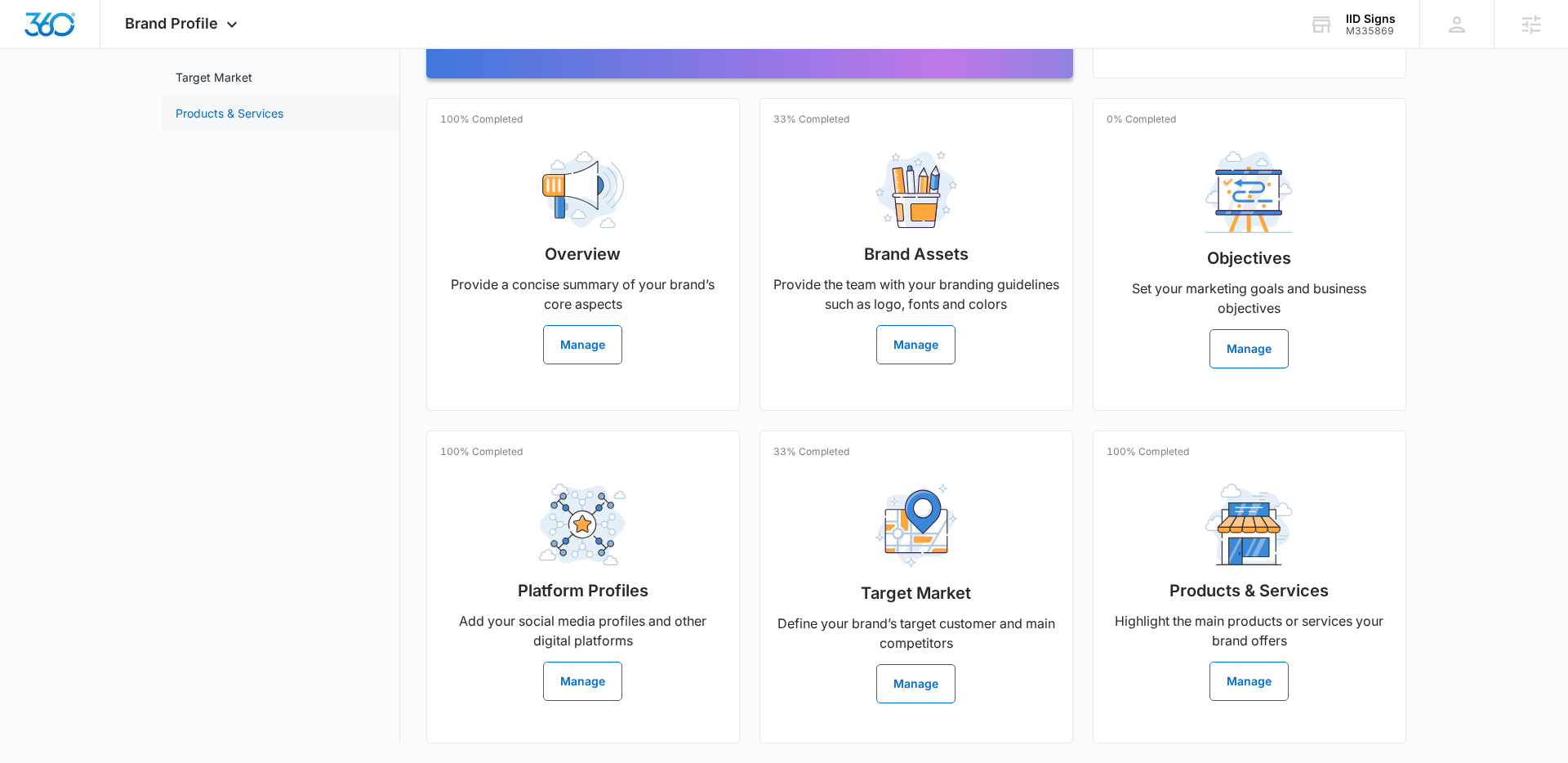 scroll, scrollTop: 0, scrollLeft: 0, axis: both 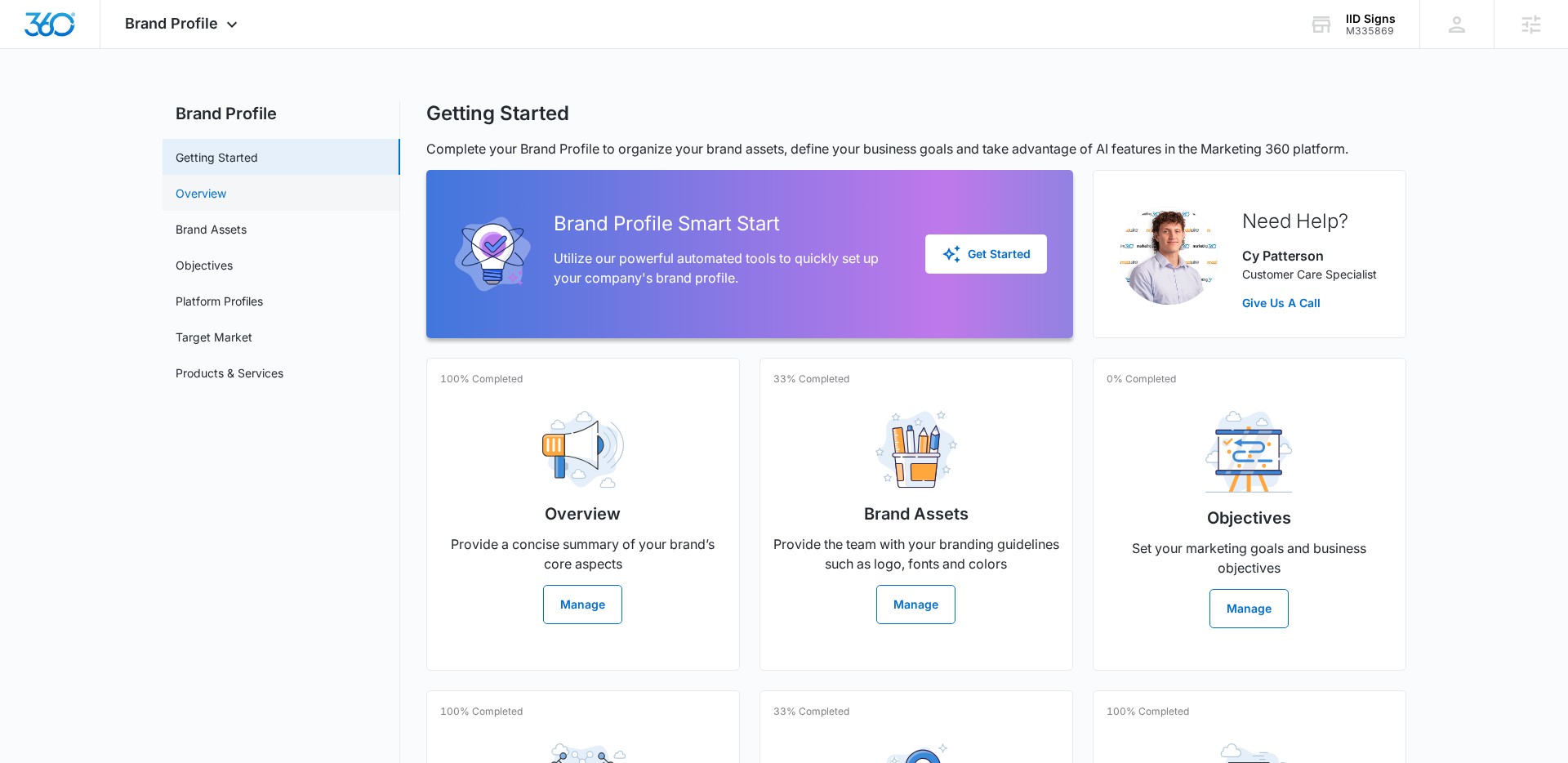 click on "Overview" at bounding box center [201, 193] 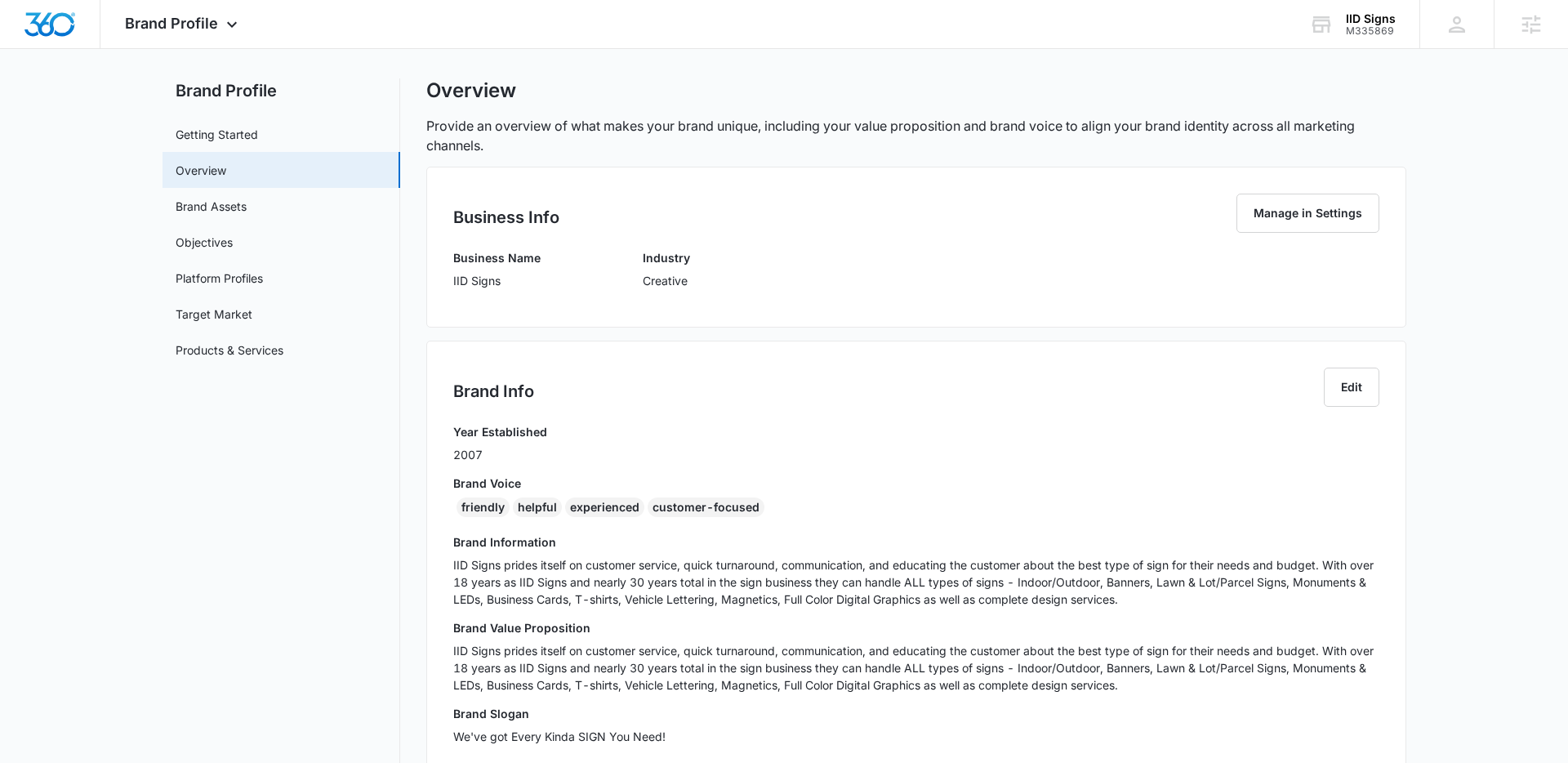 scroll, scrollTop: 0, scrollLeft: 0, axis: both 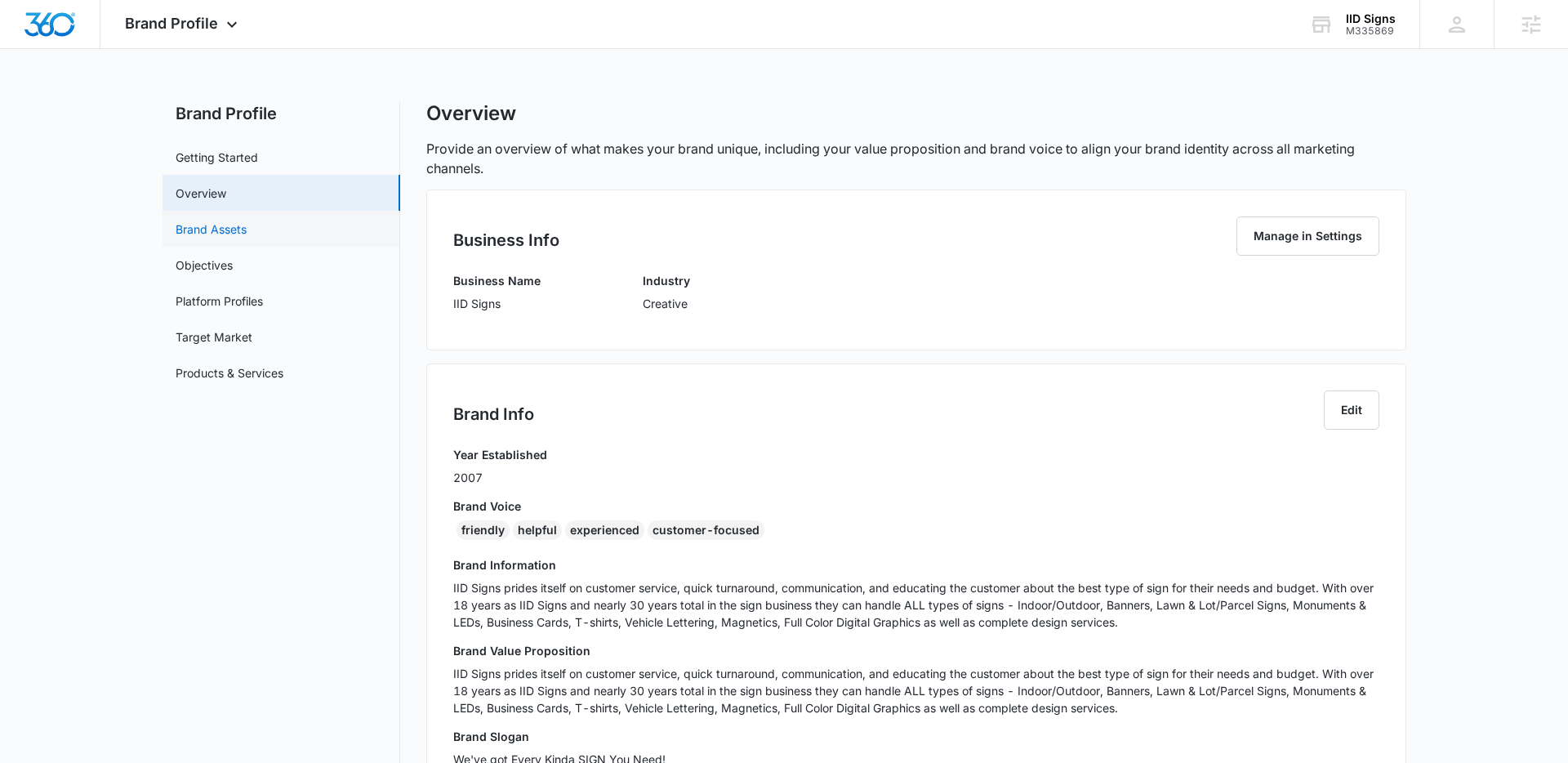 click on "Brand Assets" at bounding box center (211, 229) 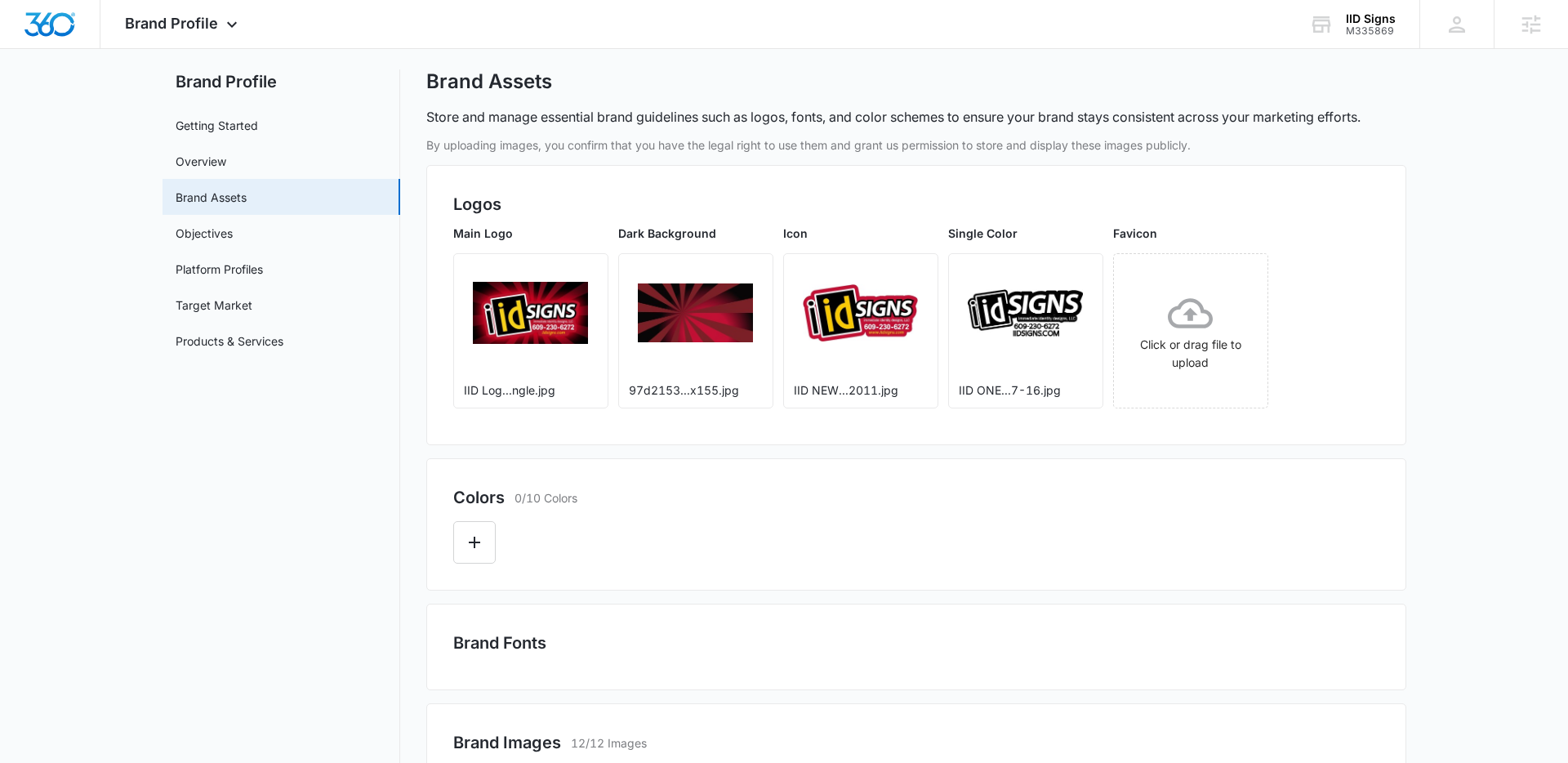 scroll, scrollTop: 35, scrollLeft: 0, axis: vertical 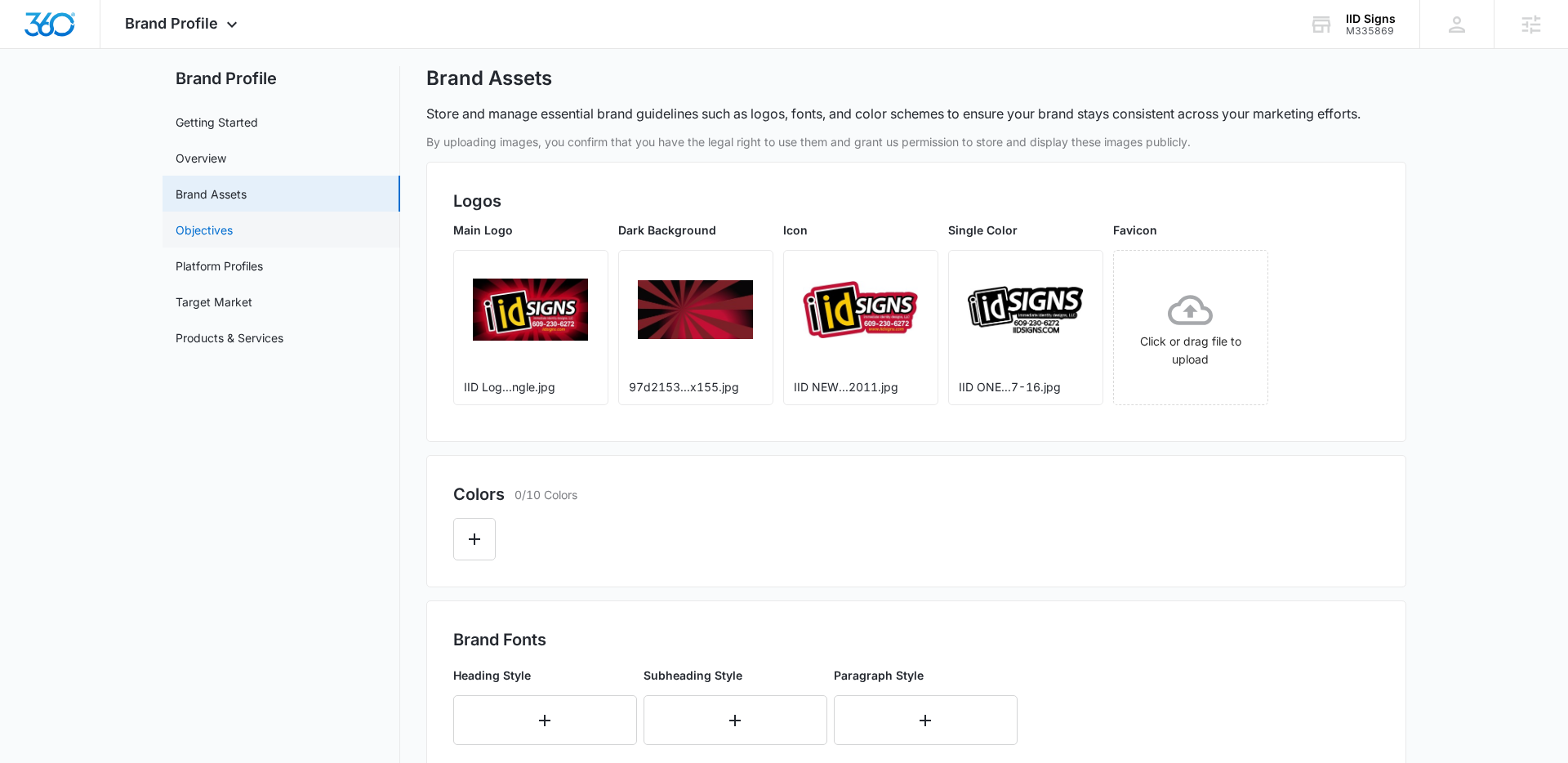 click on "Objectives" at bounding box center [204, 230] 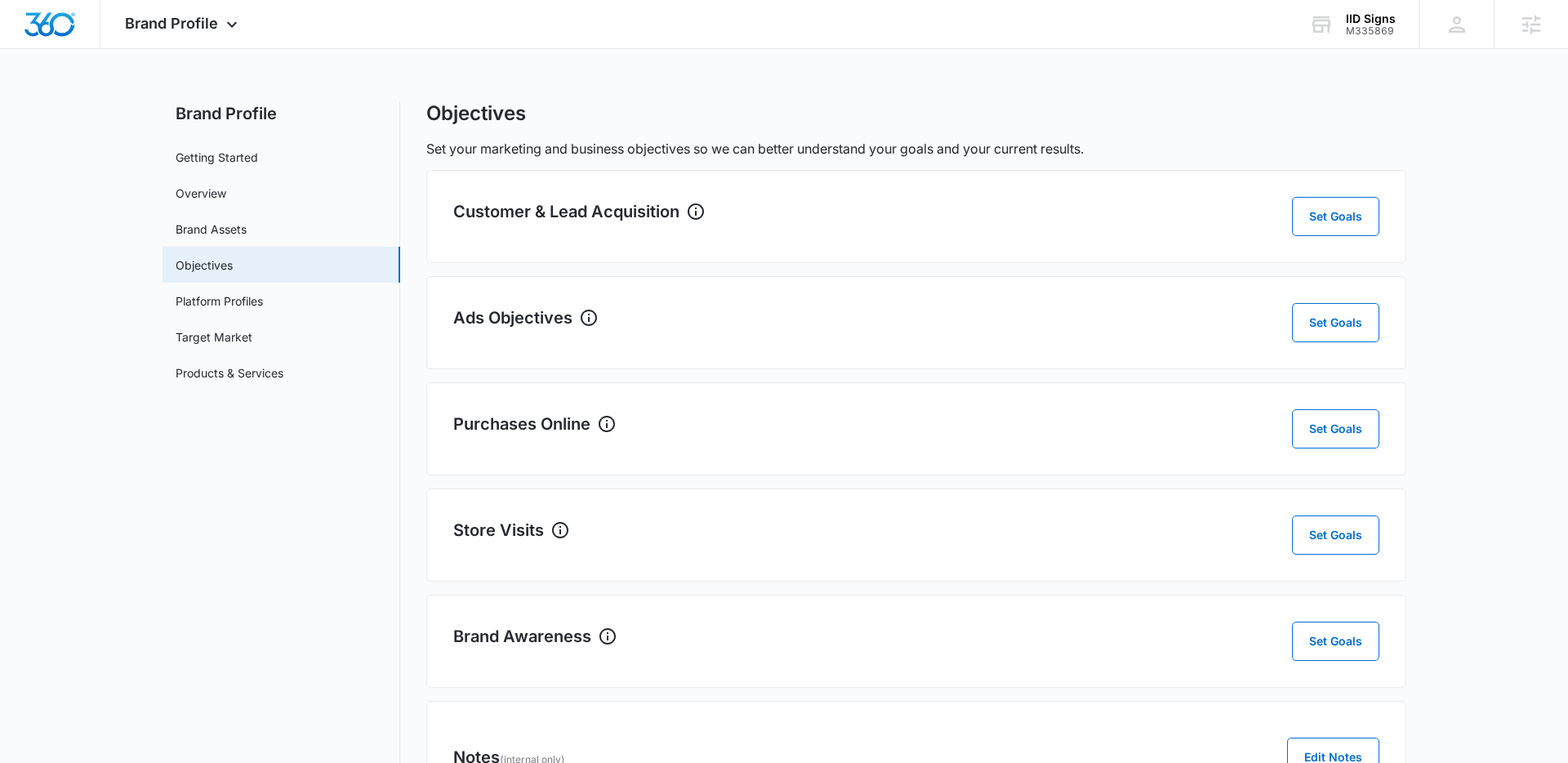 scroll, scrollTop: 83, scrollLeft: 0, axis: vertical 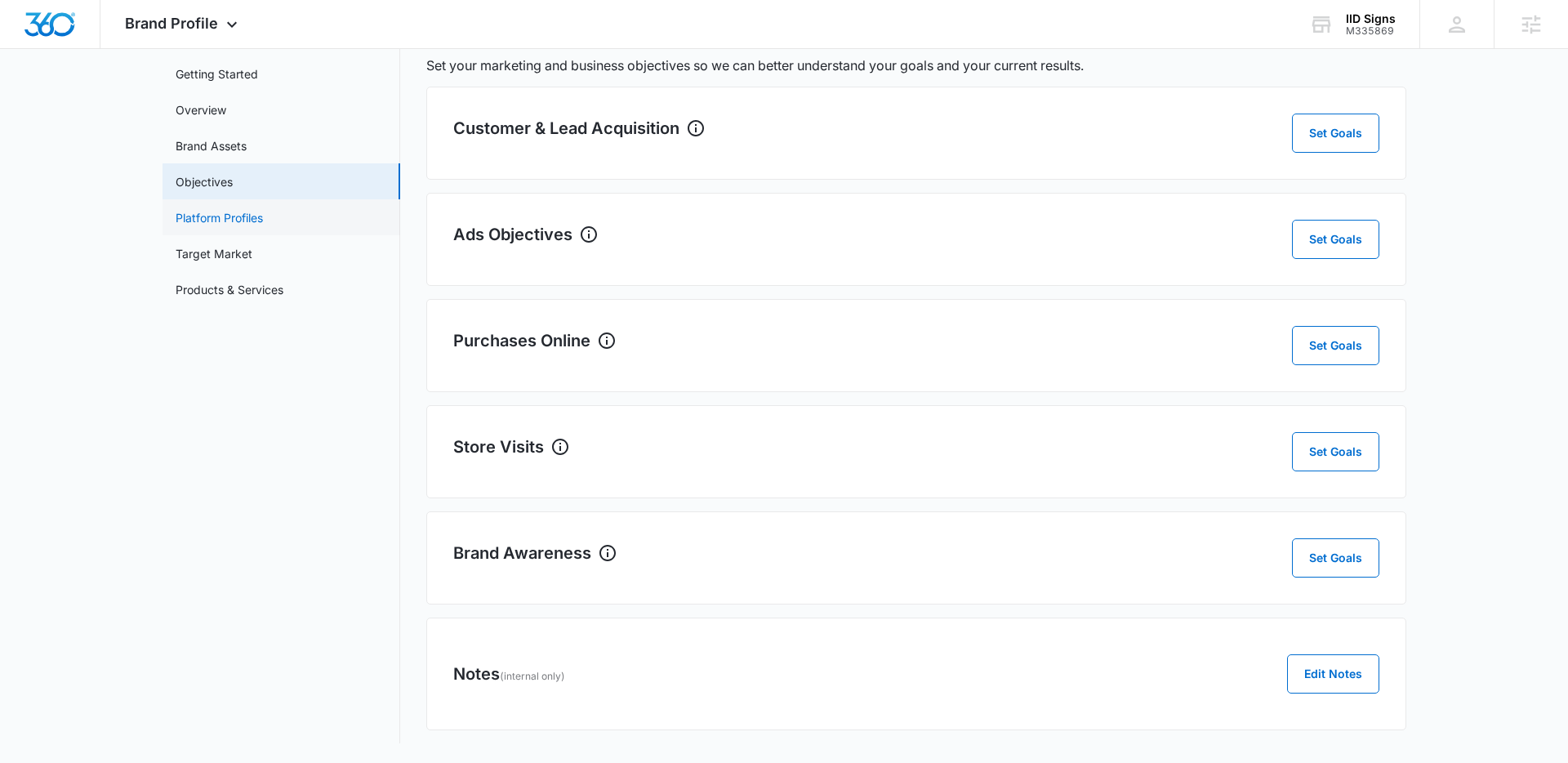 click on "Platform Profiles" at bounding box center (219, 217) 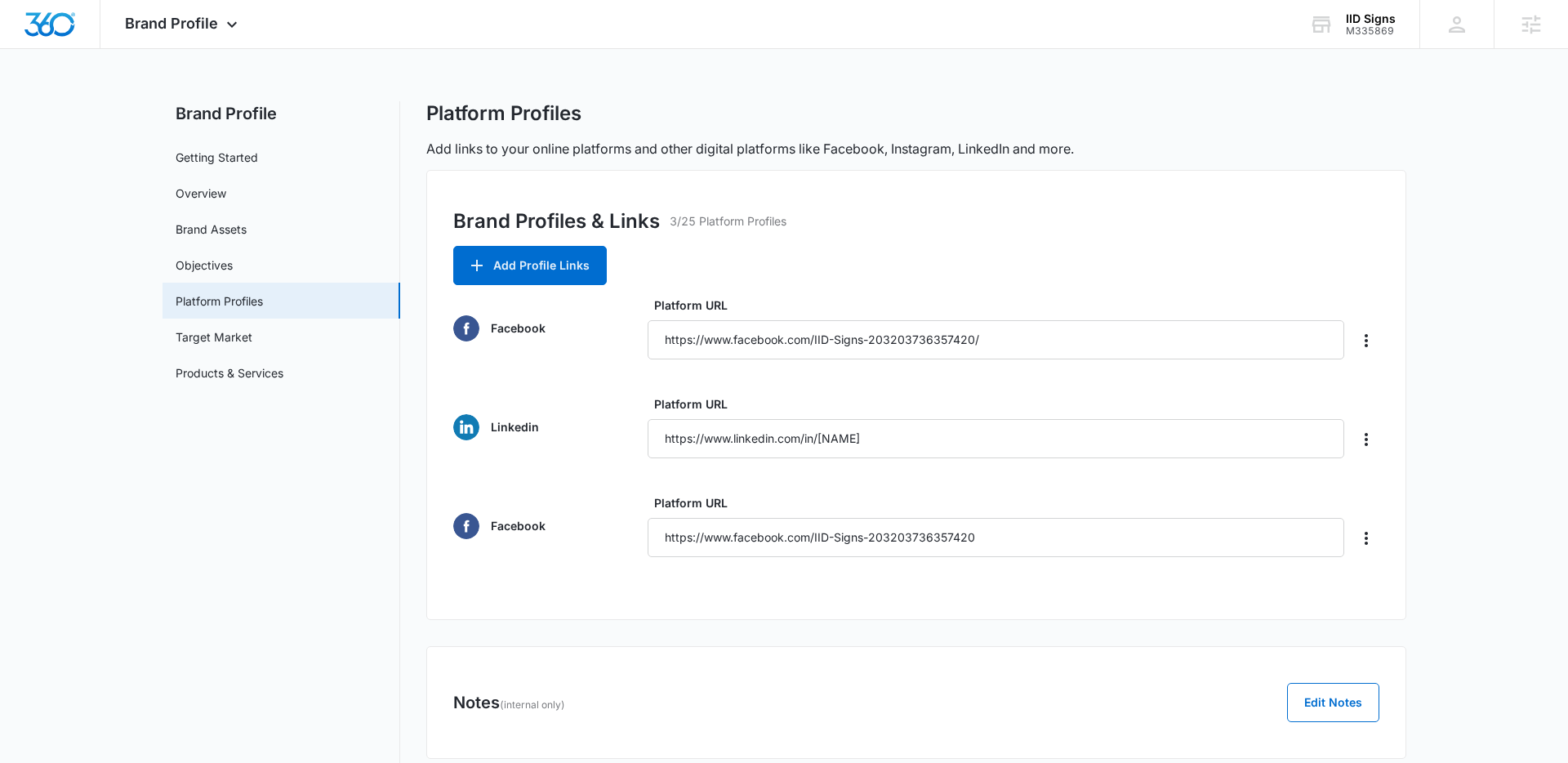 scroll, scrollTop: 57, scrollLeft: 0, axis: vertical 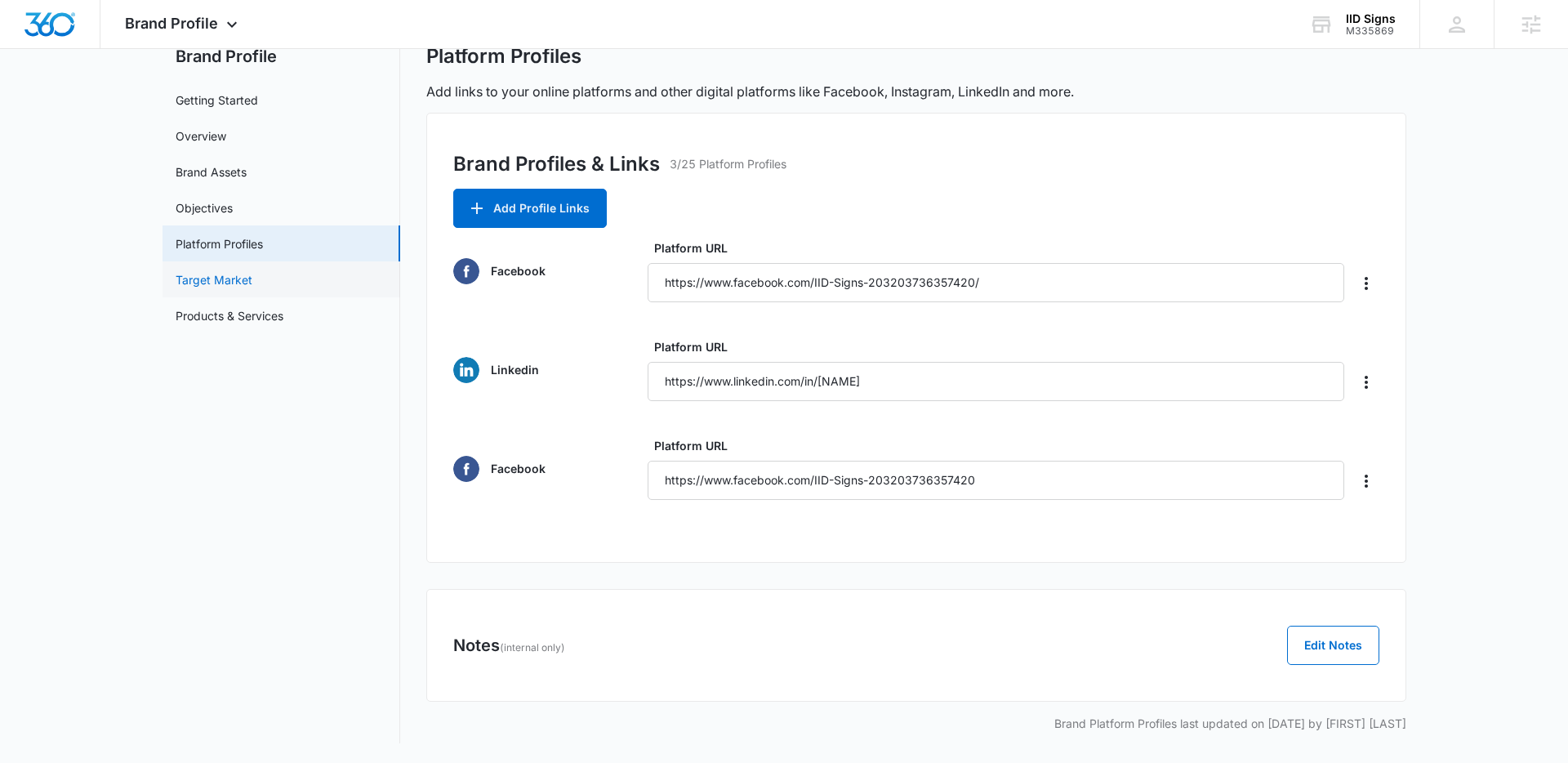 click on "Target Market" at bounding box center (214, 279) 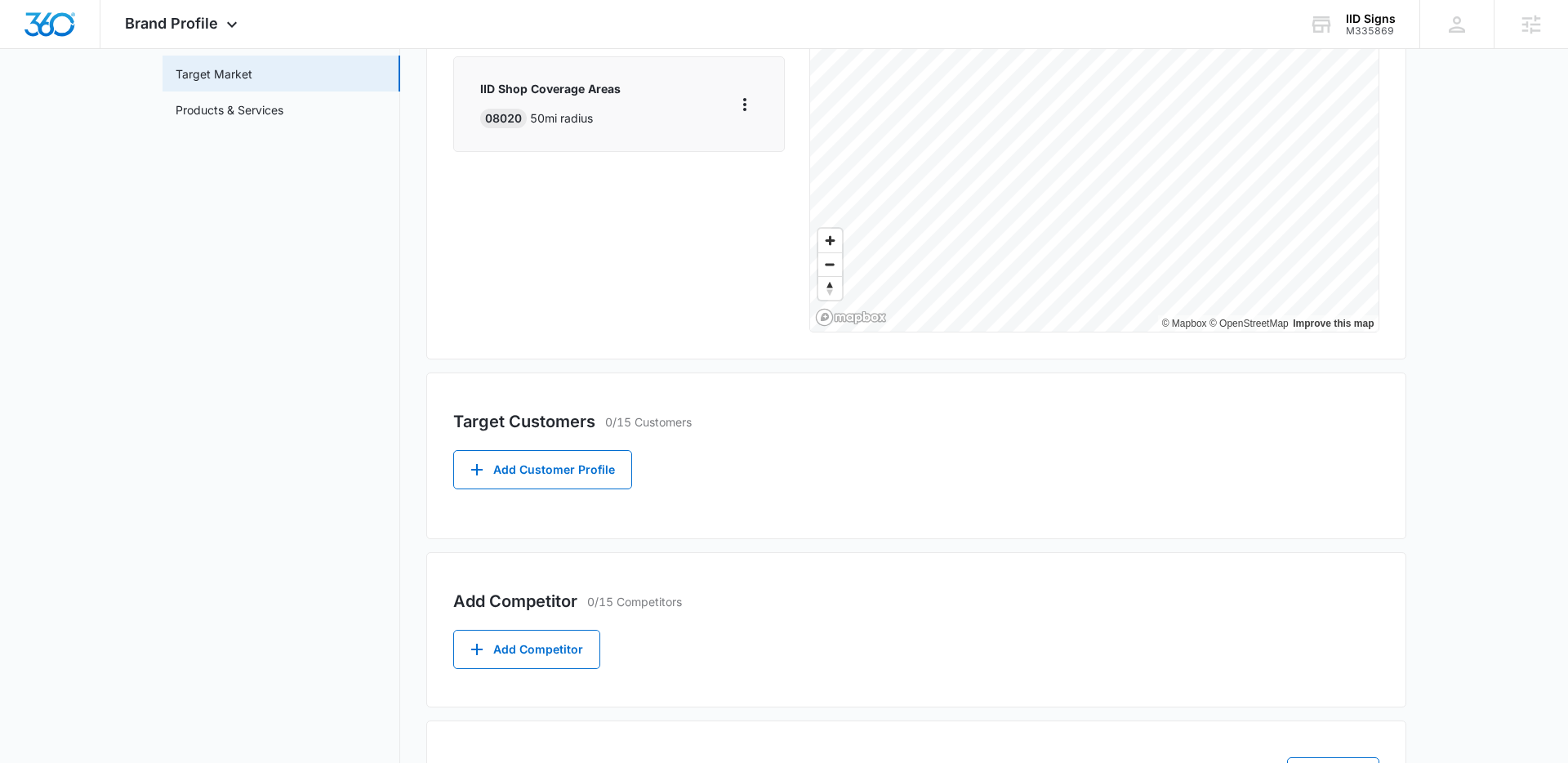 scroll, scrollTop: 0, scrollLeft: 0, axis: both 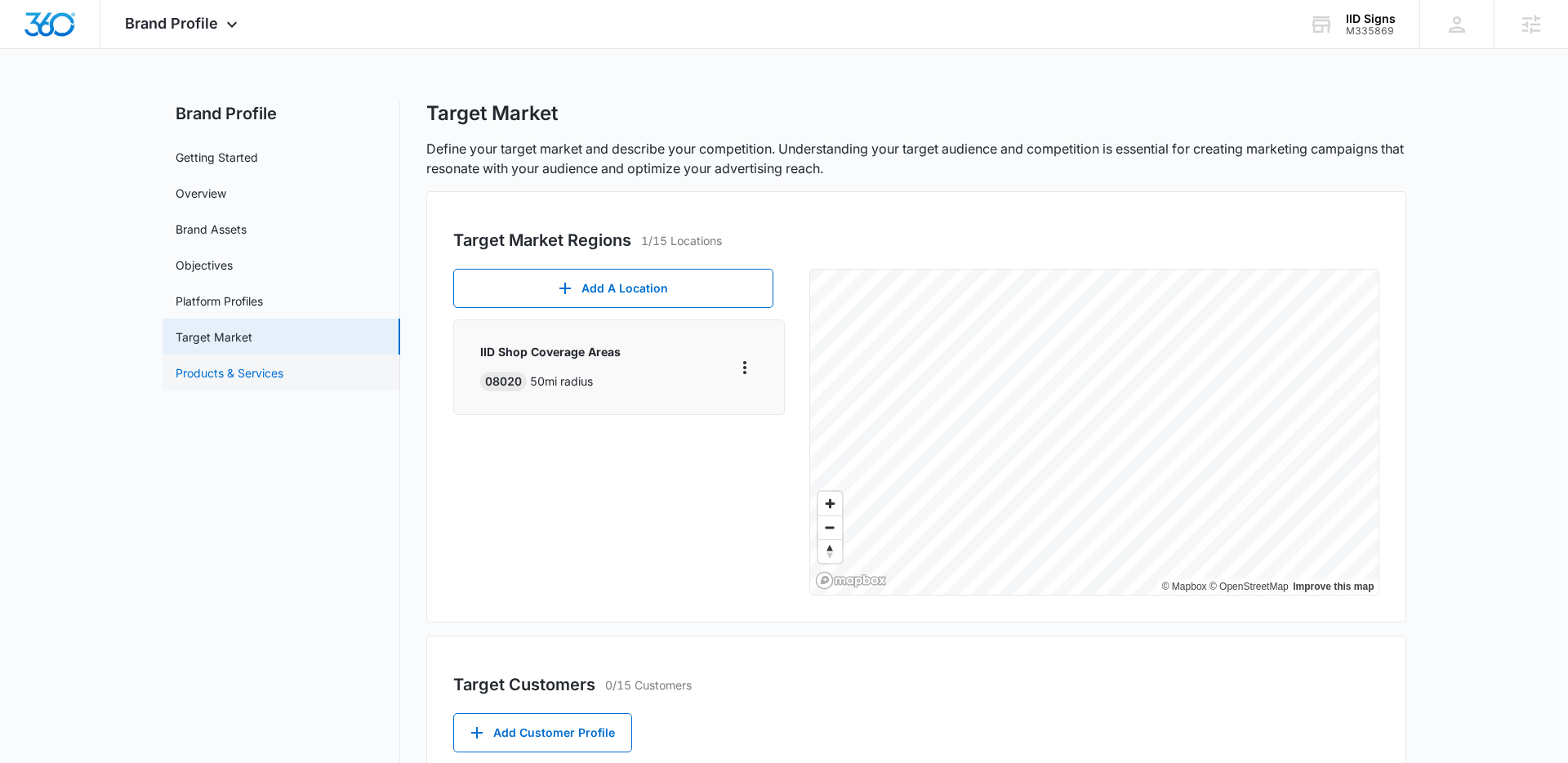 click on "Products & Services" at bounding box center (229, 373) 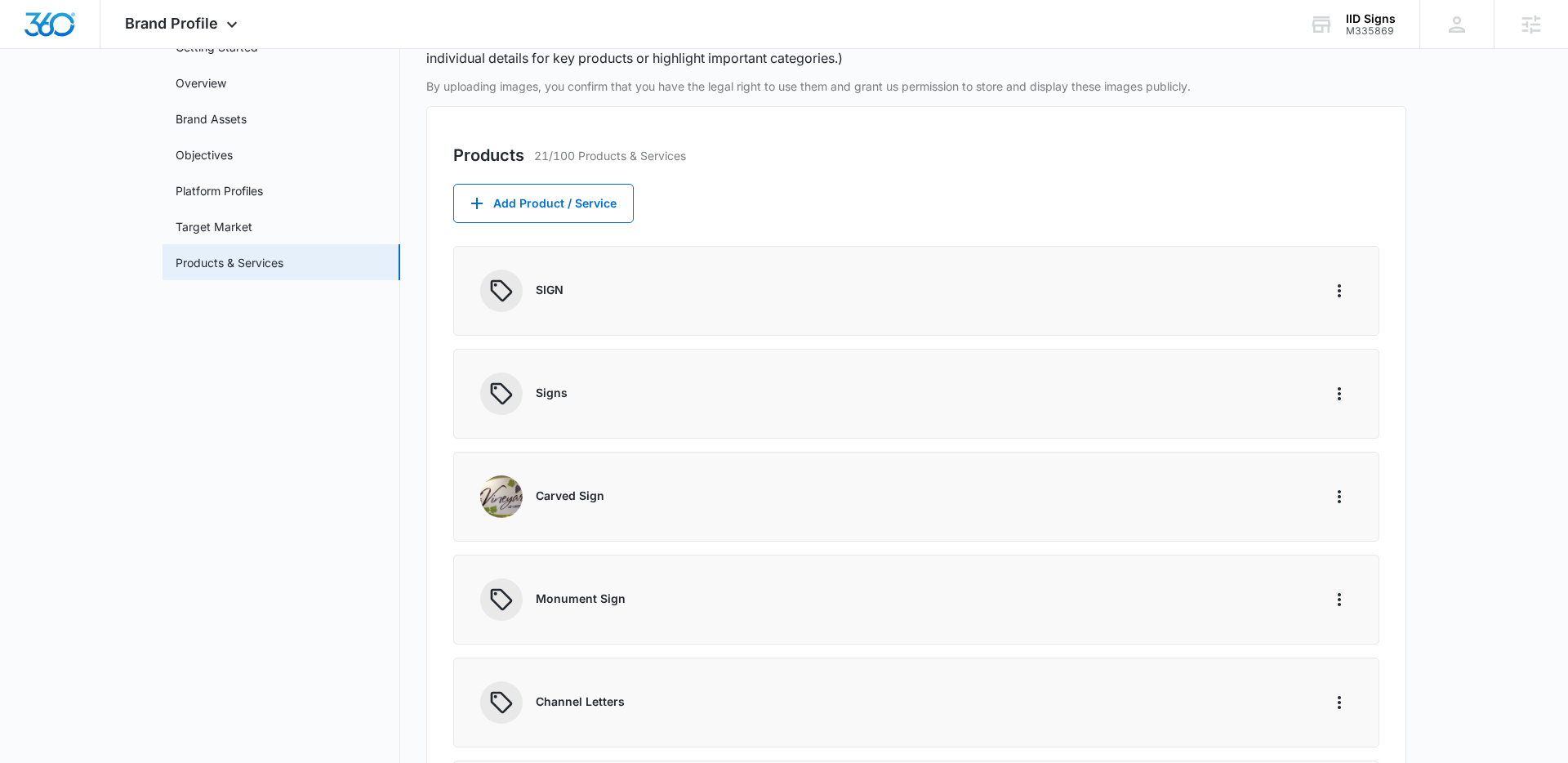 scroll, scrollTop: 0, scrollLeft: 0, axis: both 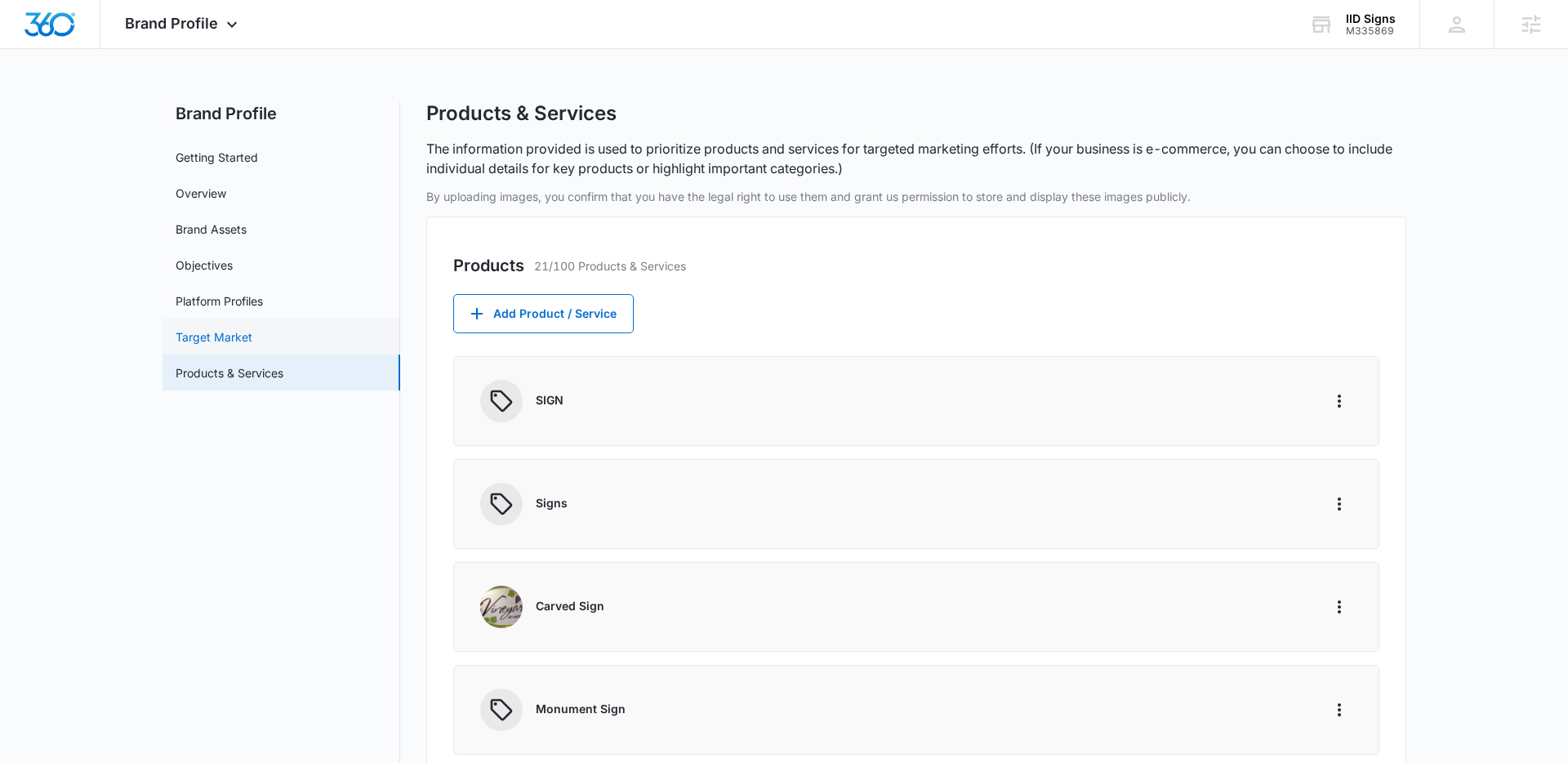 click on "Target Market" at bounding box center [214, 337] 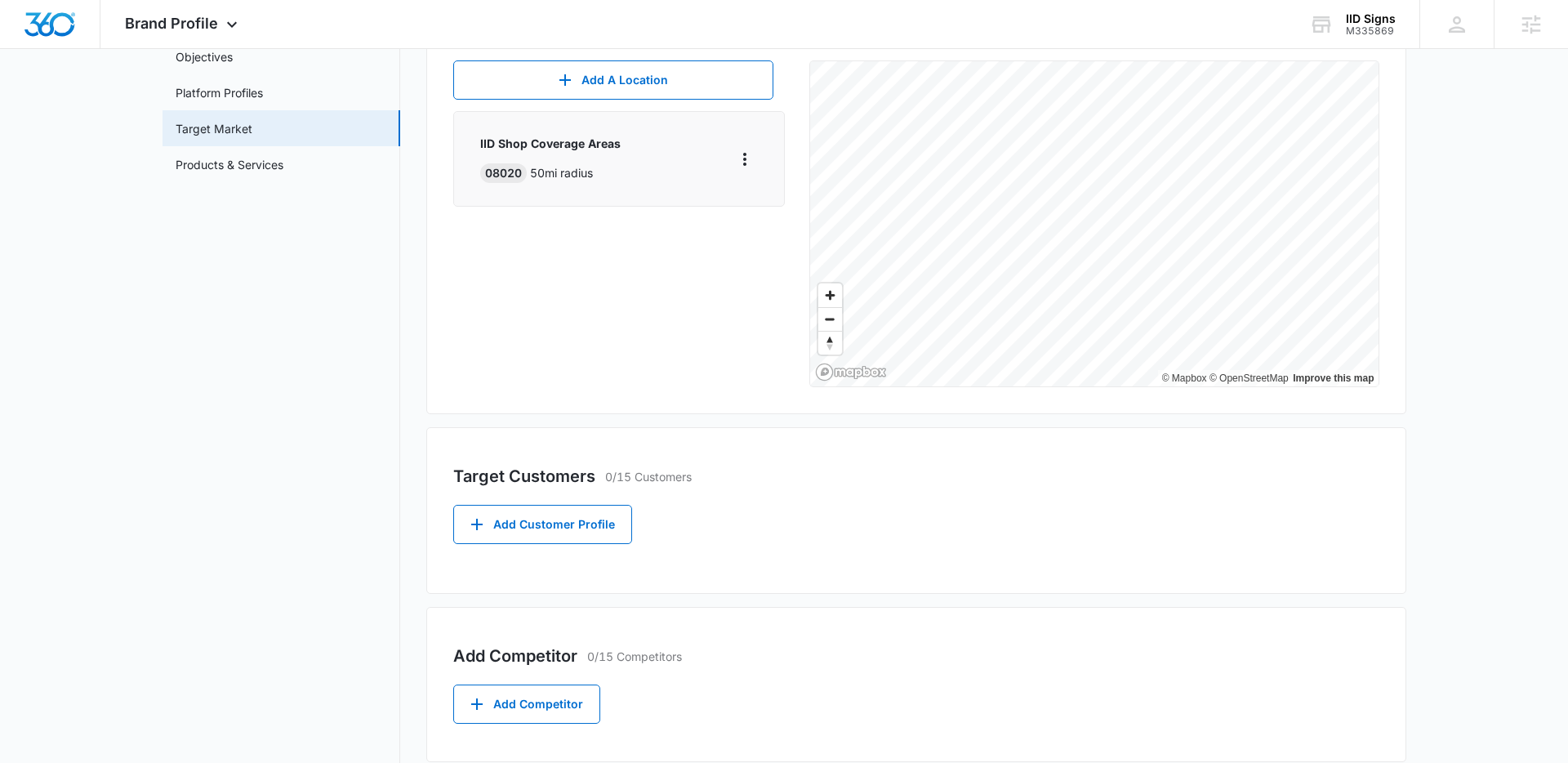 scroll, scrollTop: 0, scrollLeft: 0, axis: both 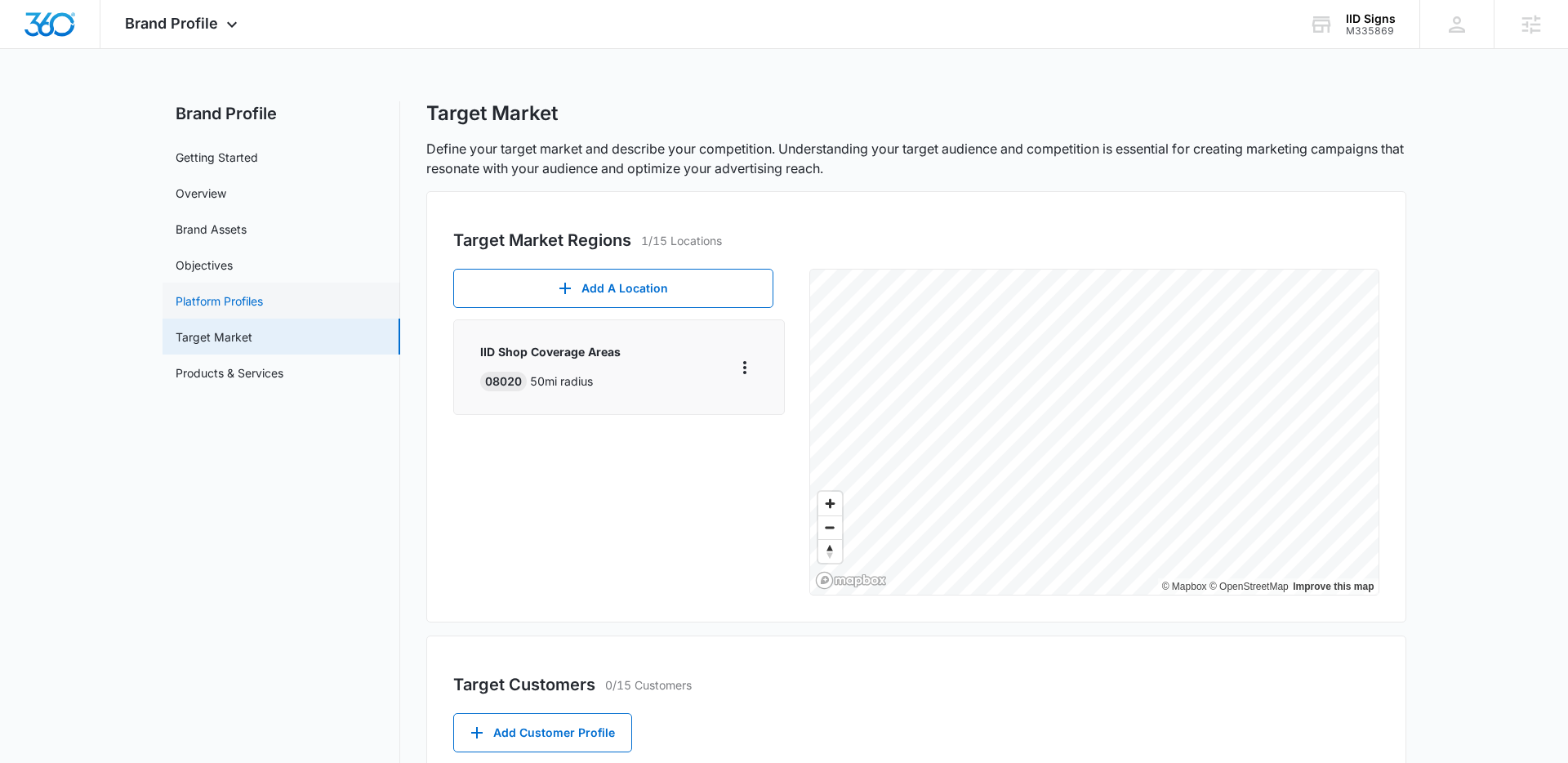 click on "Platform Profiles" at bounding box center [219, 301] 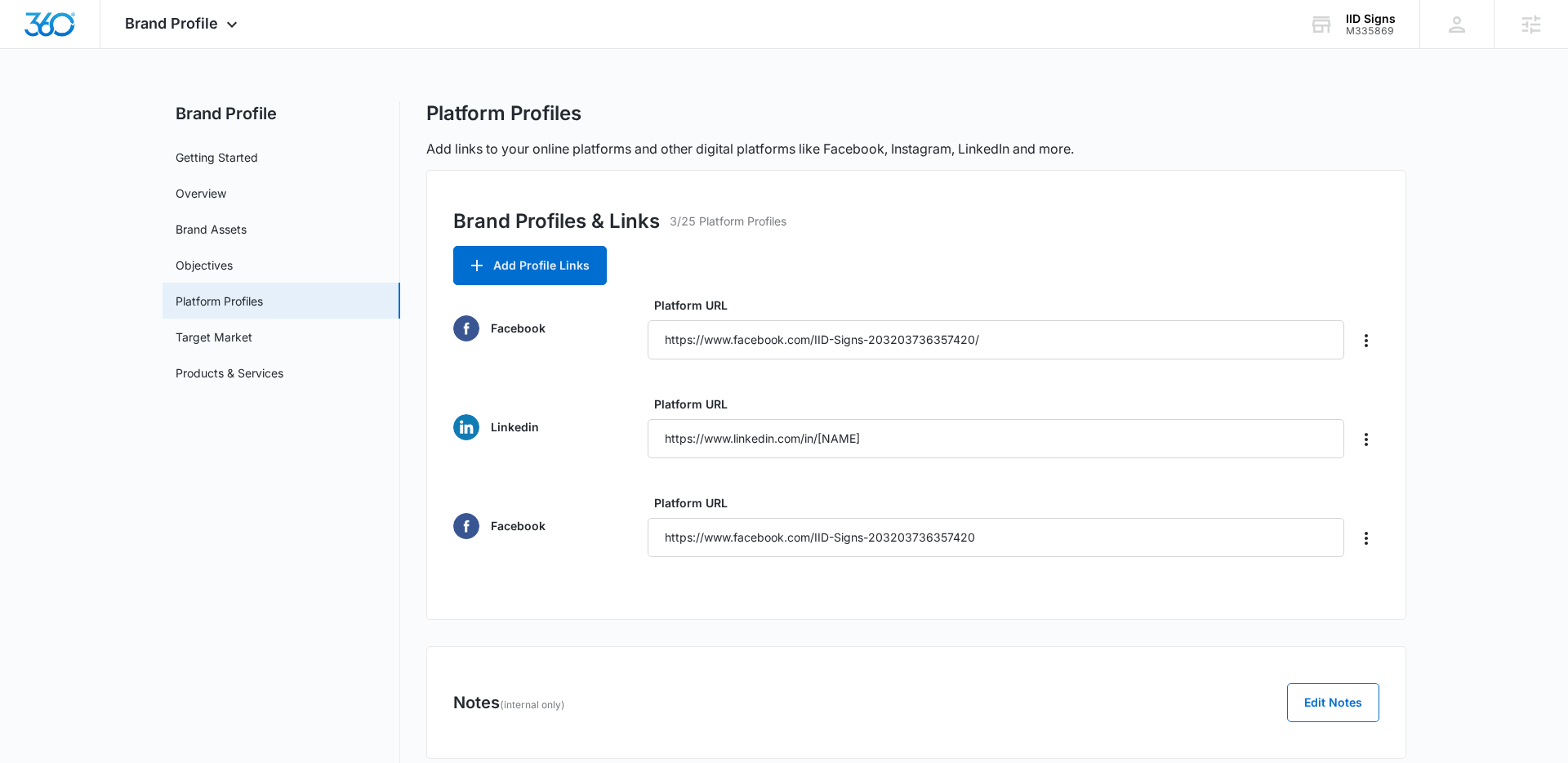 click on "Brand Profile Getting Started Overview Brand Assets Objectives Platform Profiles Target Market Products & Services" at bounding box center (281, 451) 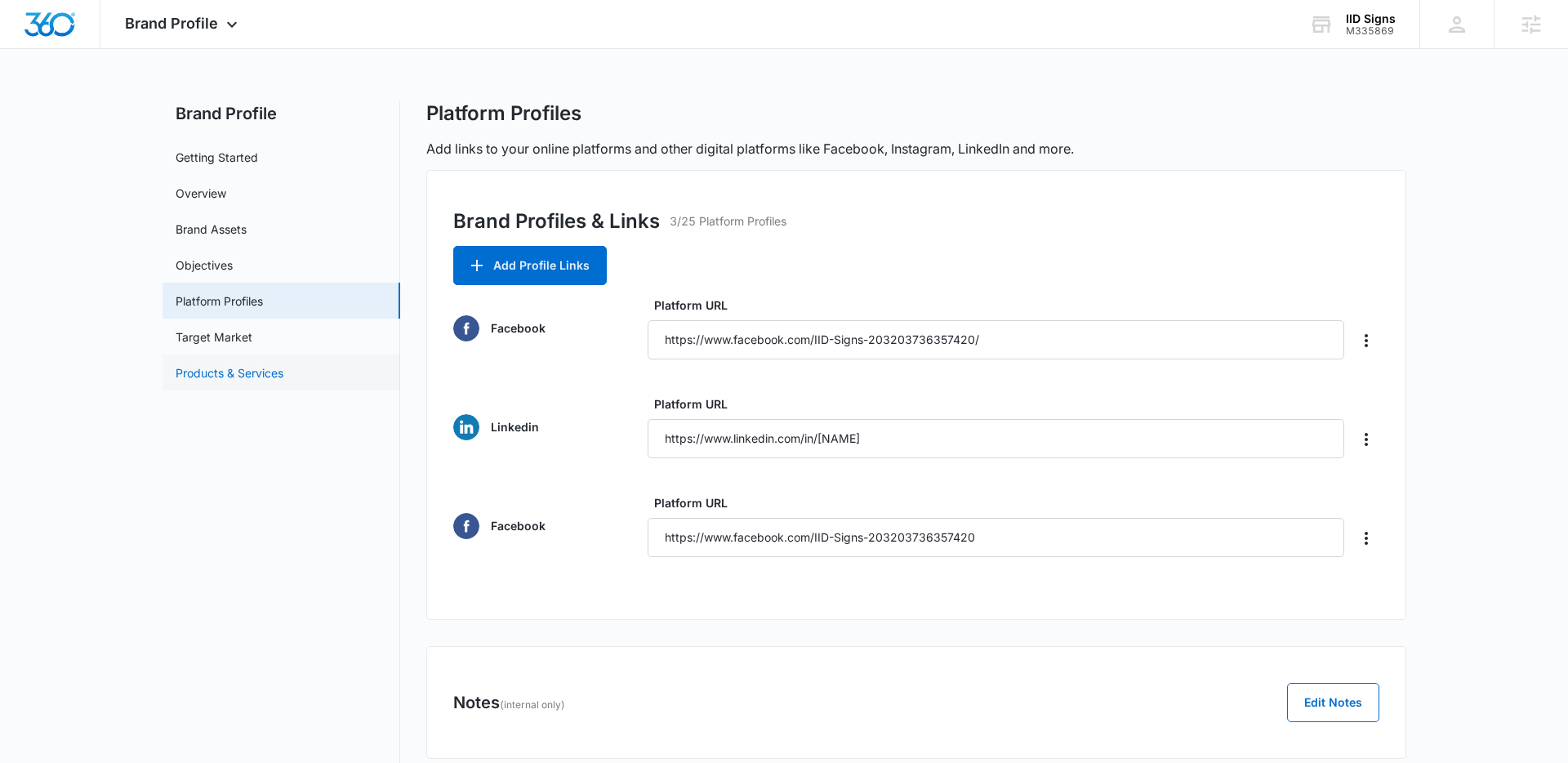 click on "Products & Services" at bounding box center [229, 373] 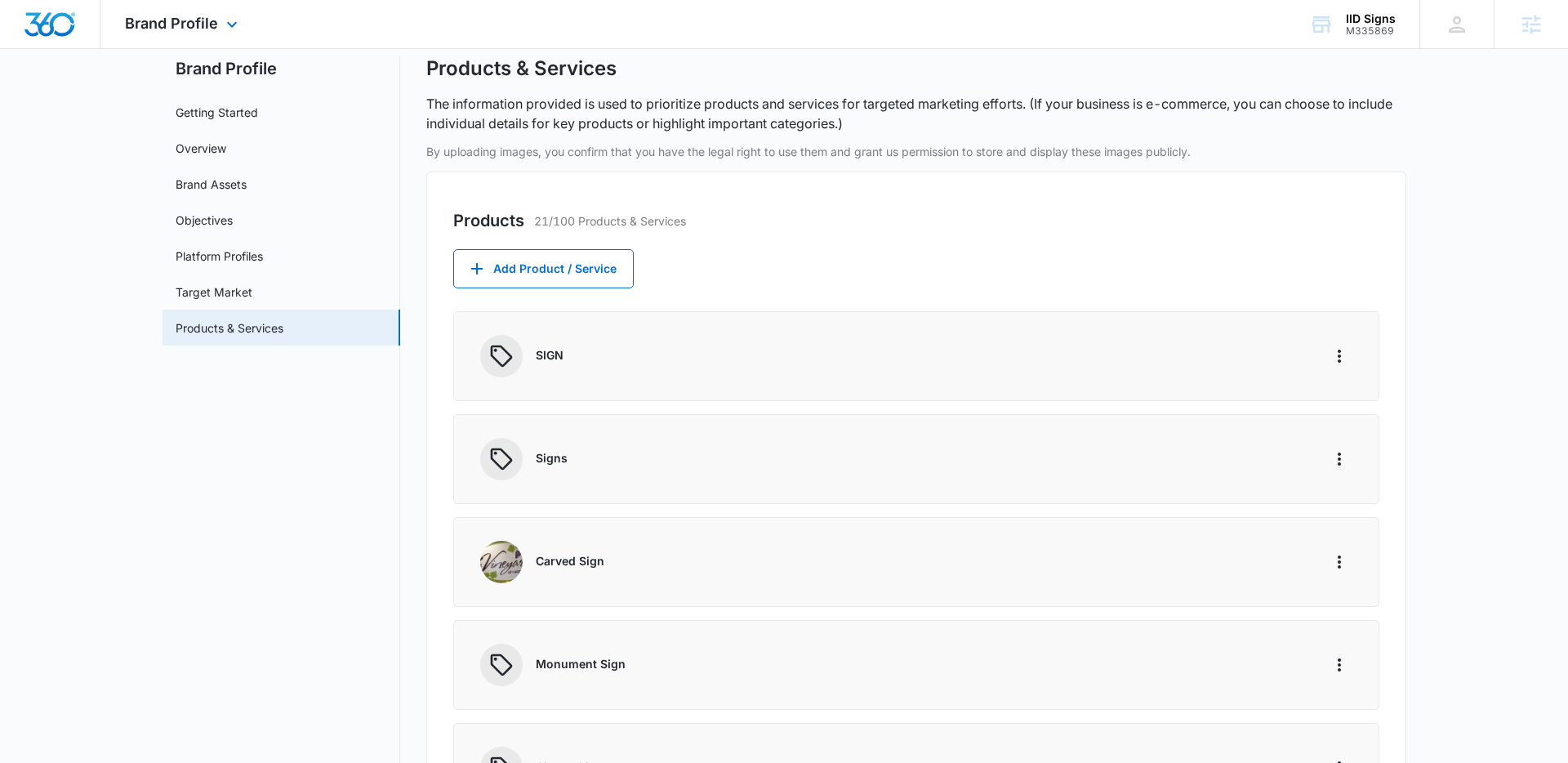 scroll, scrollTop: 0, scrollLeft: 0, axis: both 